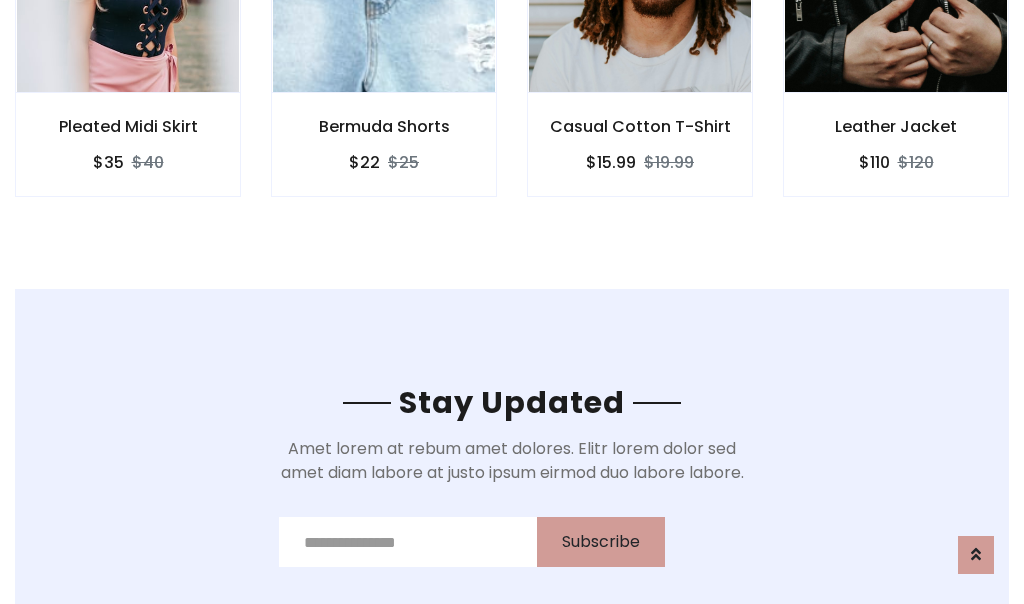 scroll, scrollTop: 3012, scrollLeft: 0, axis: vertical 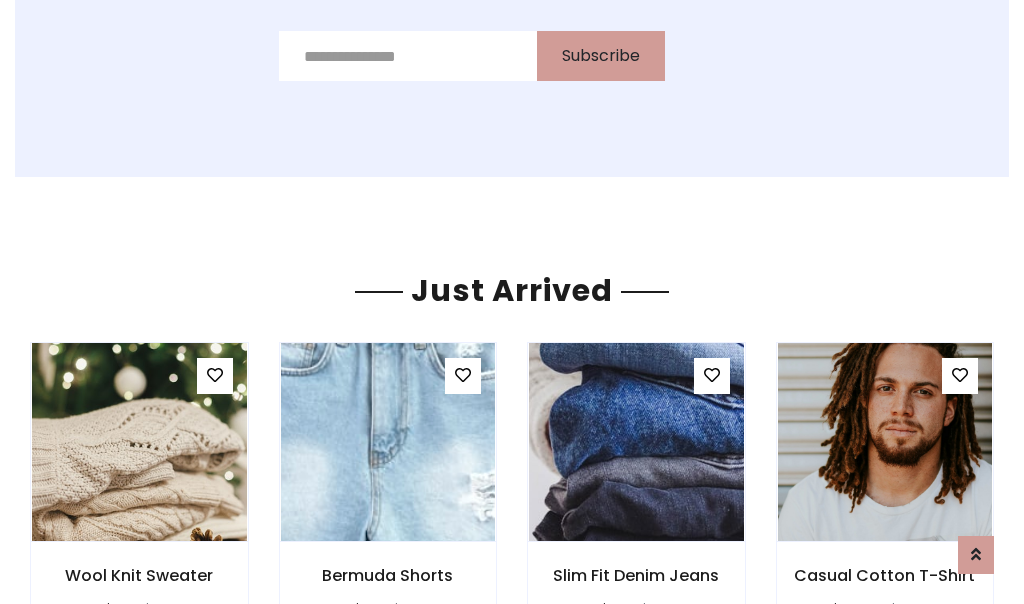 click on "Casual Cotton T-Shirt
$15.99
$19.99" at bounding box center (640, -428) 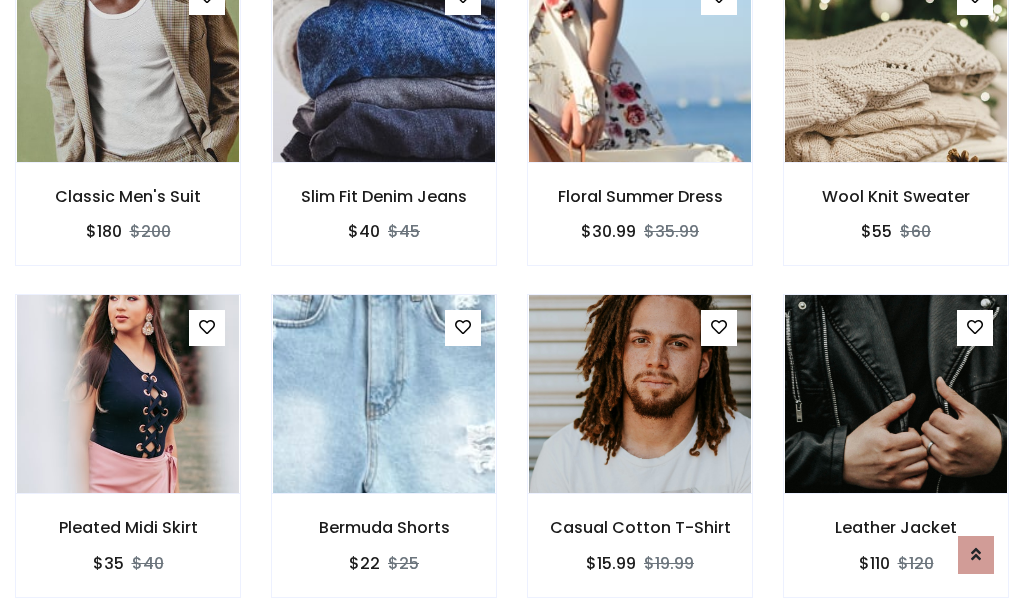 click on "Casual Cotton T-Shirt
$15.99
$19.99" at bounding box center [640, 459] 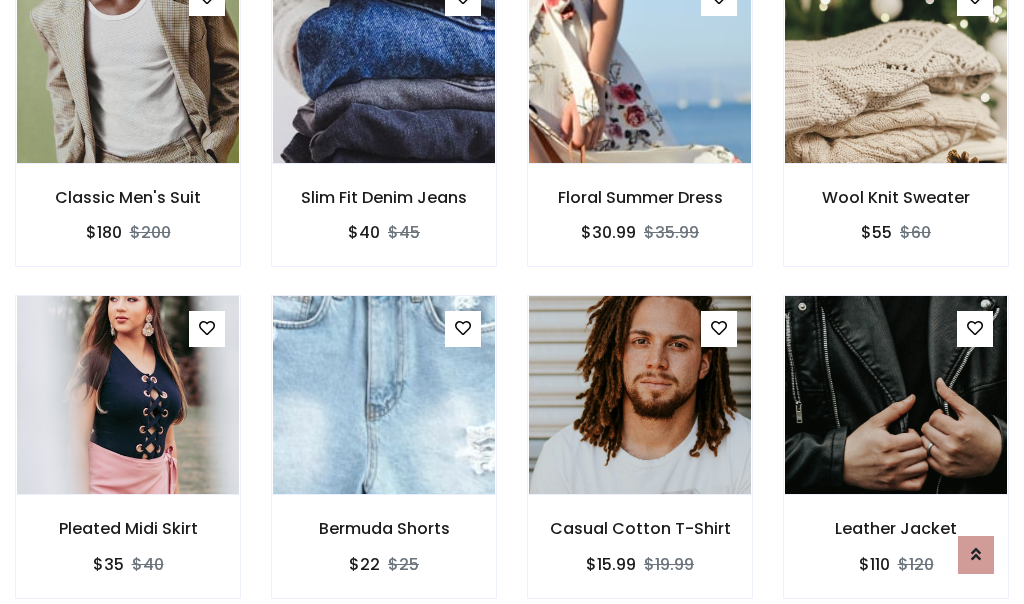 click on "Casual Cotton T-Shirt
$15.99
$19.99" at bounding box center (640, 460) 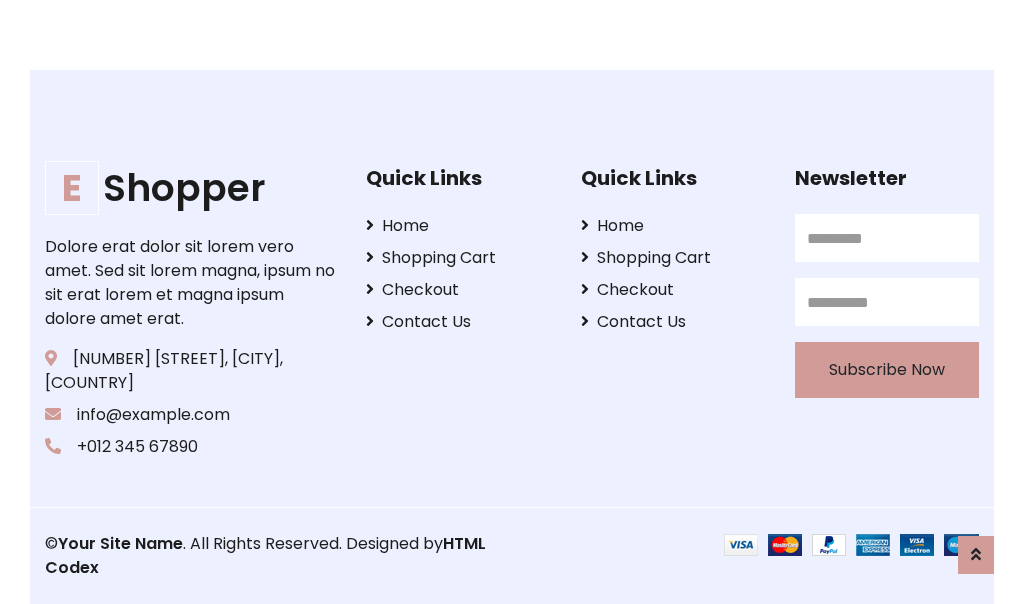 scroll, scrollTop: 3807, scrollLeft: 0, axis: vertical 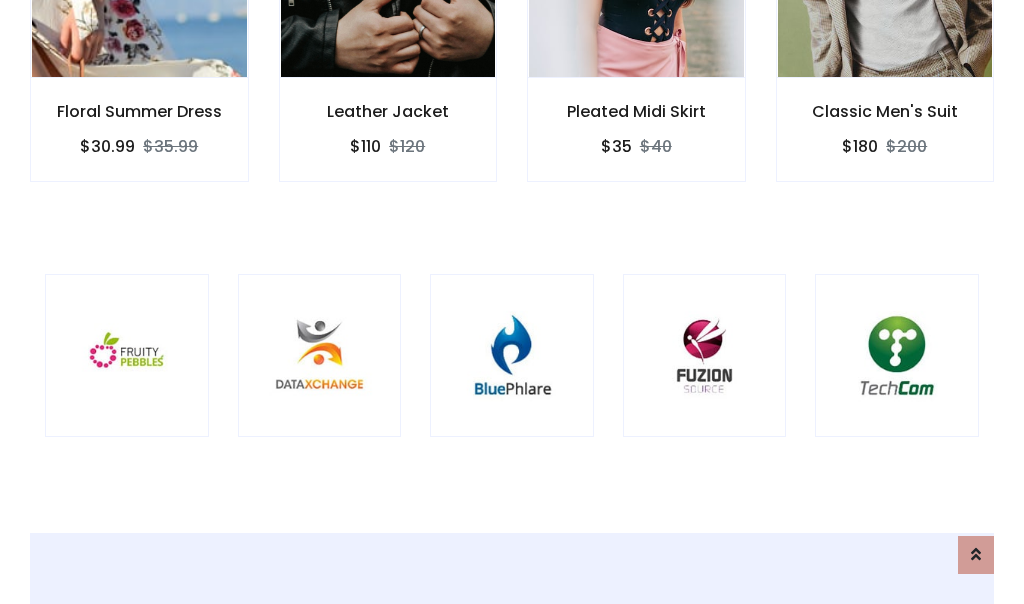 click at bounding box center [512, 356] 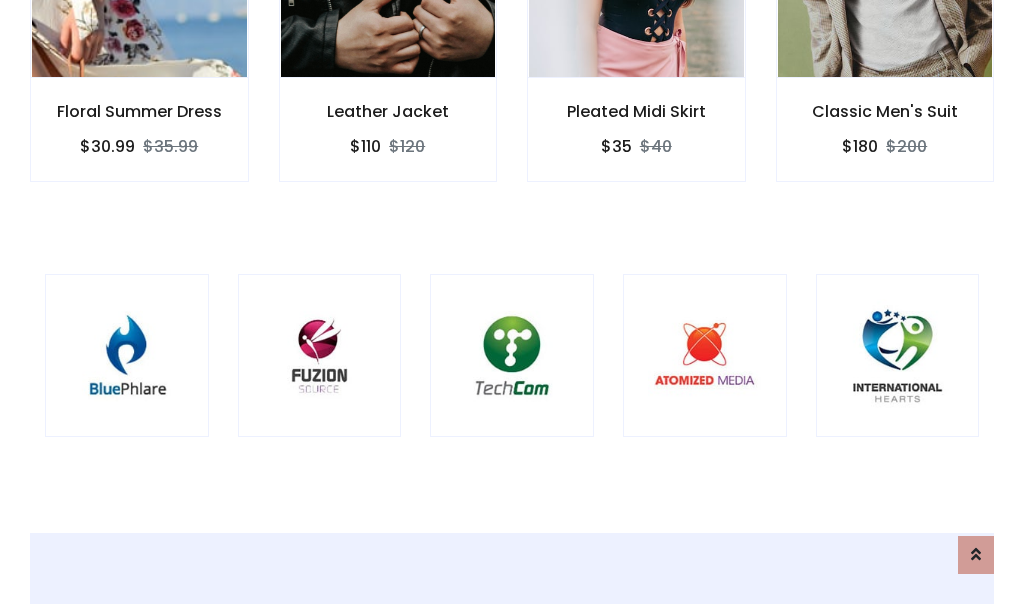 click at bounding box center (512, 356) 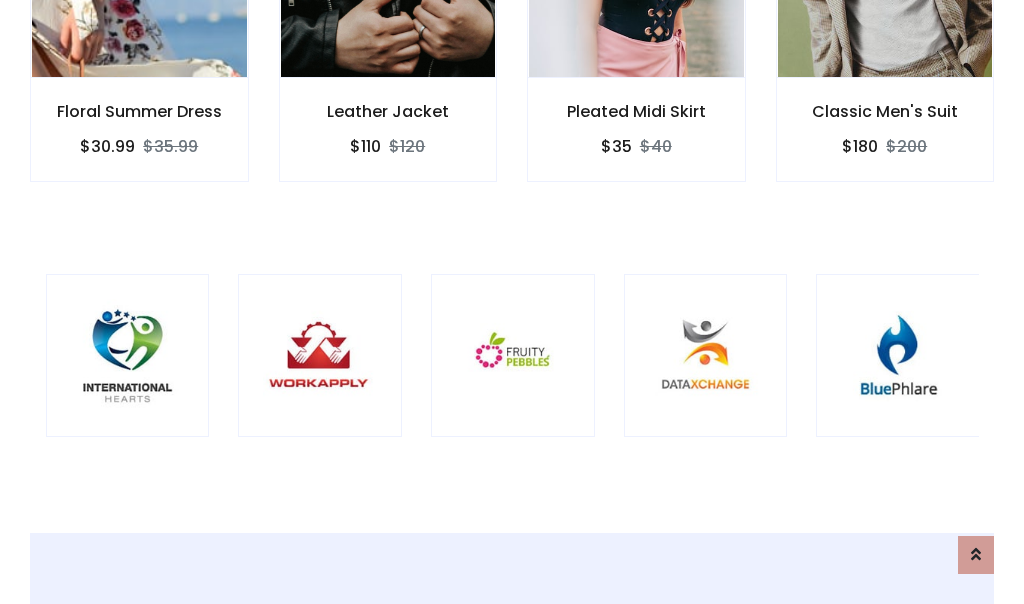 click at bounding box center (513, 356) 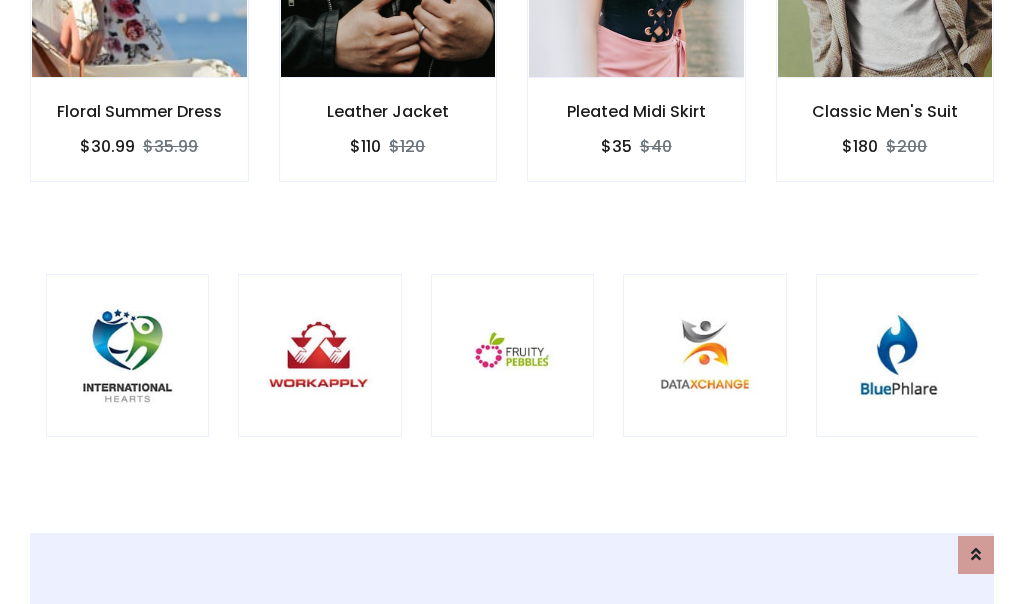 click at bounding box center [513, 356] 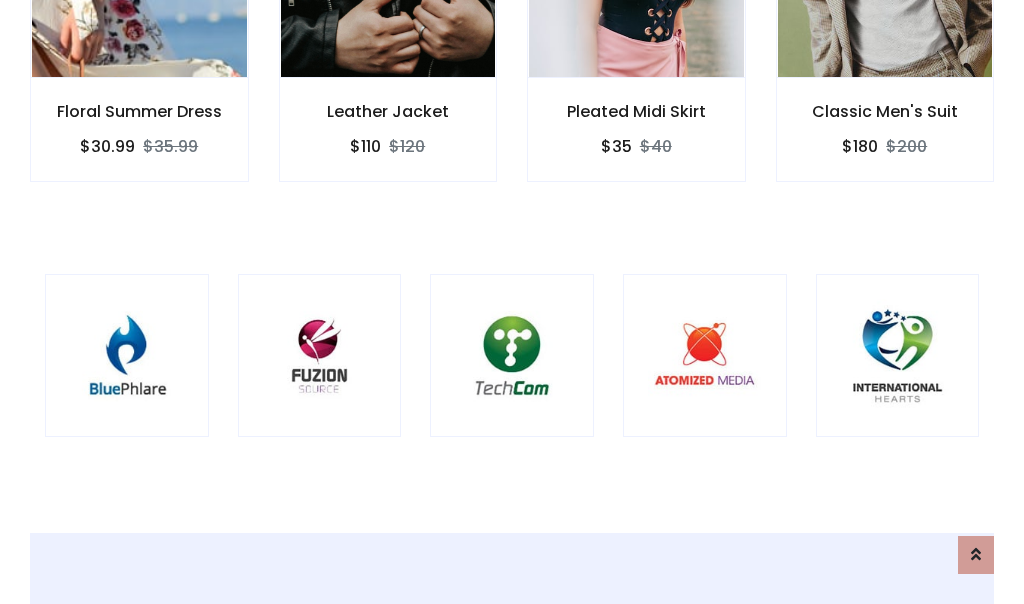 scroll, scrollTop: 0, scrollLeft: 0, axis: both 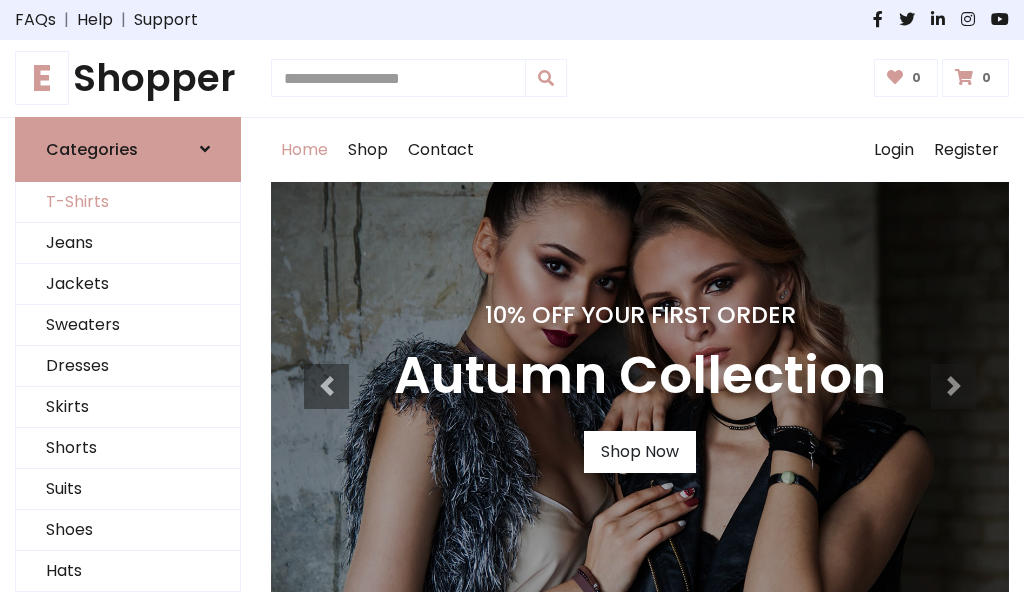 click on "T-Shirts" at bounding box center [128, 202] 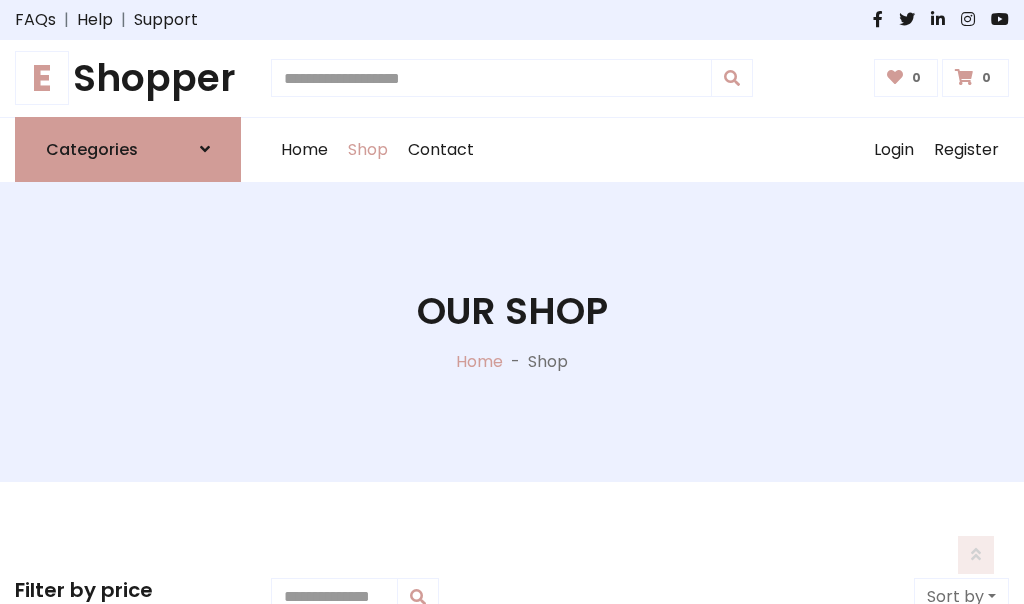 scroll, scrollTop: 802, scrollLeft: 0, axis: vertical 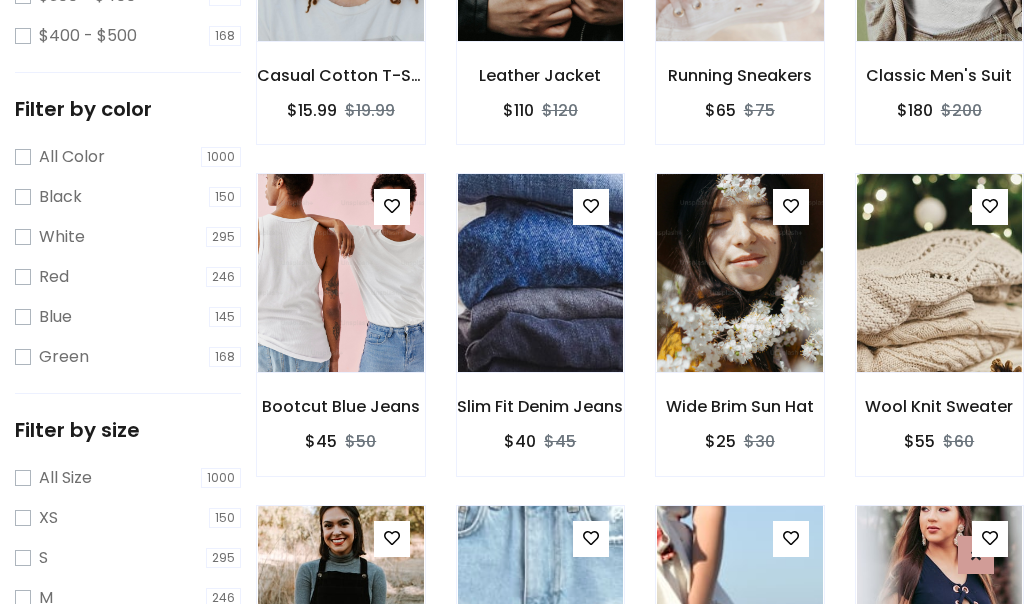 click at bounding box center (739, -58) 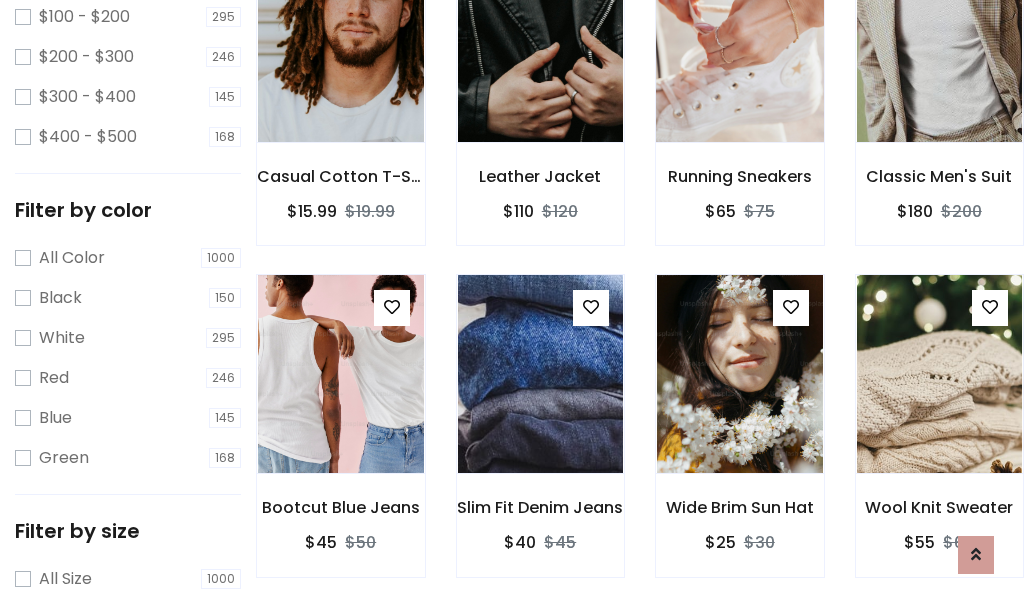 scroll, scrollTop: 101, scrollLeft: 0, axis: vertical 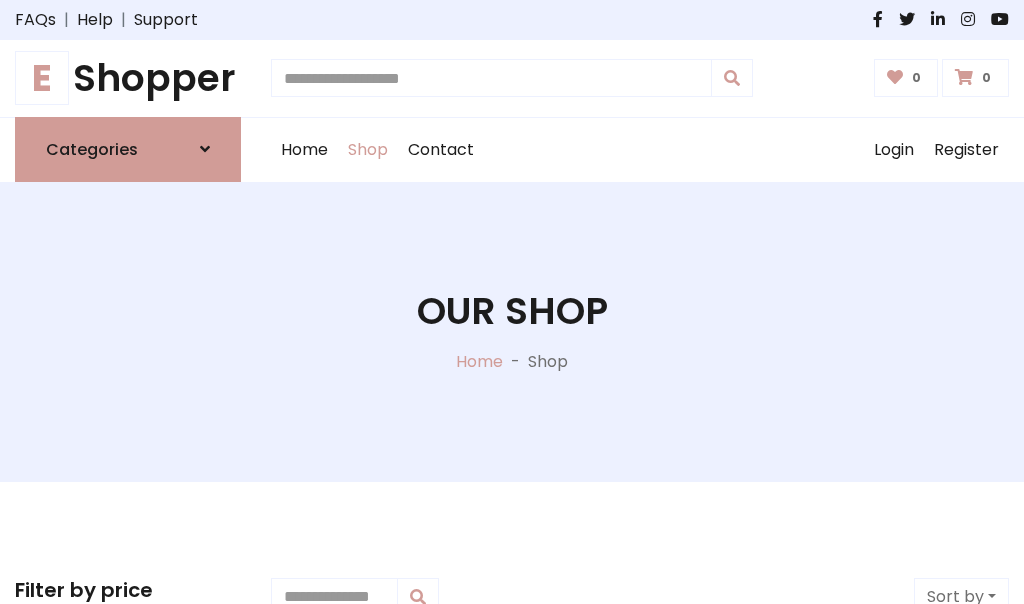 click on "E Shopper" at bounding box center [128, 78] 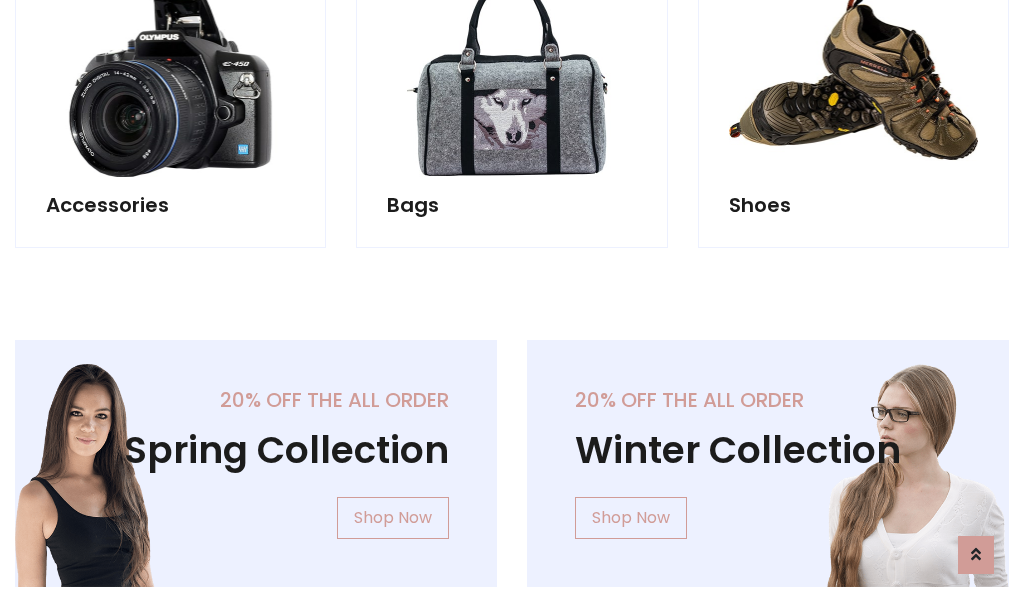 scroll, scrollTop: 1943, scrollLeft: 0, axis: vertical 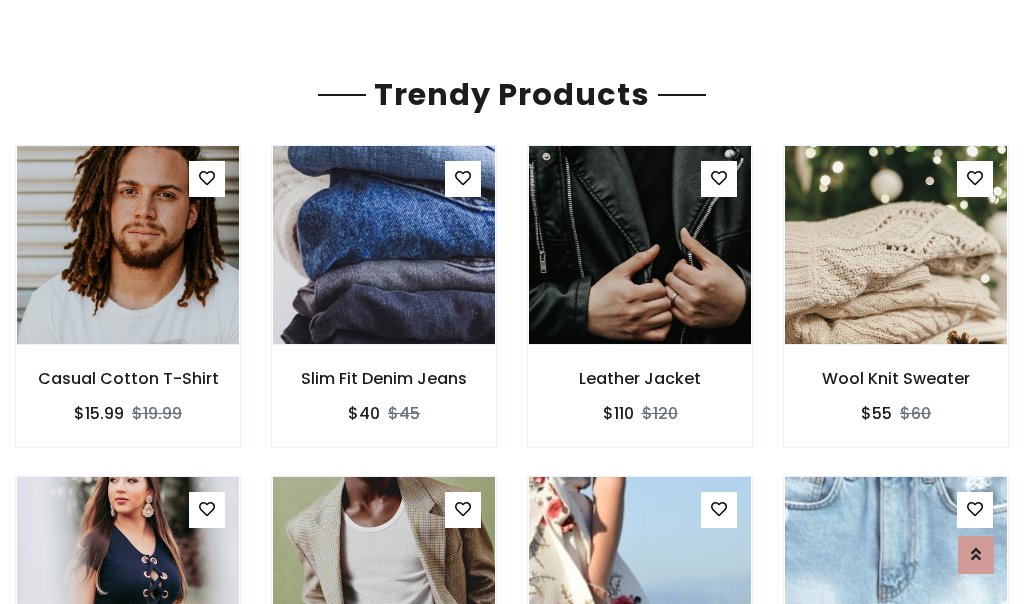 click on "Shop" at bounding box center (368, -1793) 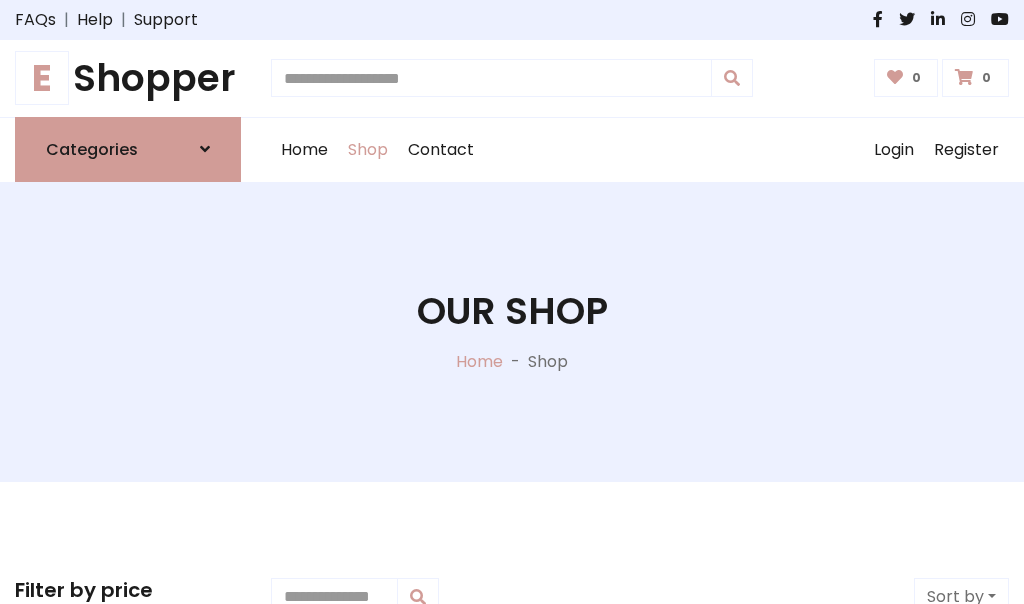 scroll, scrollTop: 0, scrollLeft: 0, axis: both 